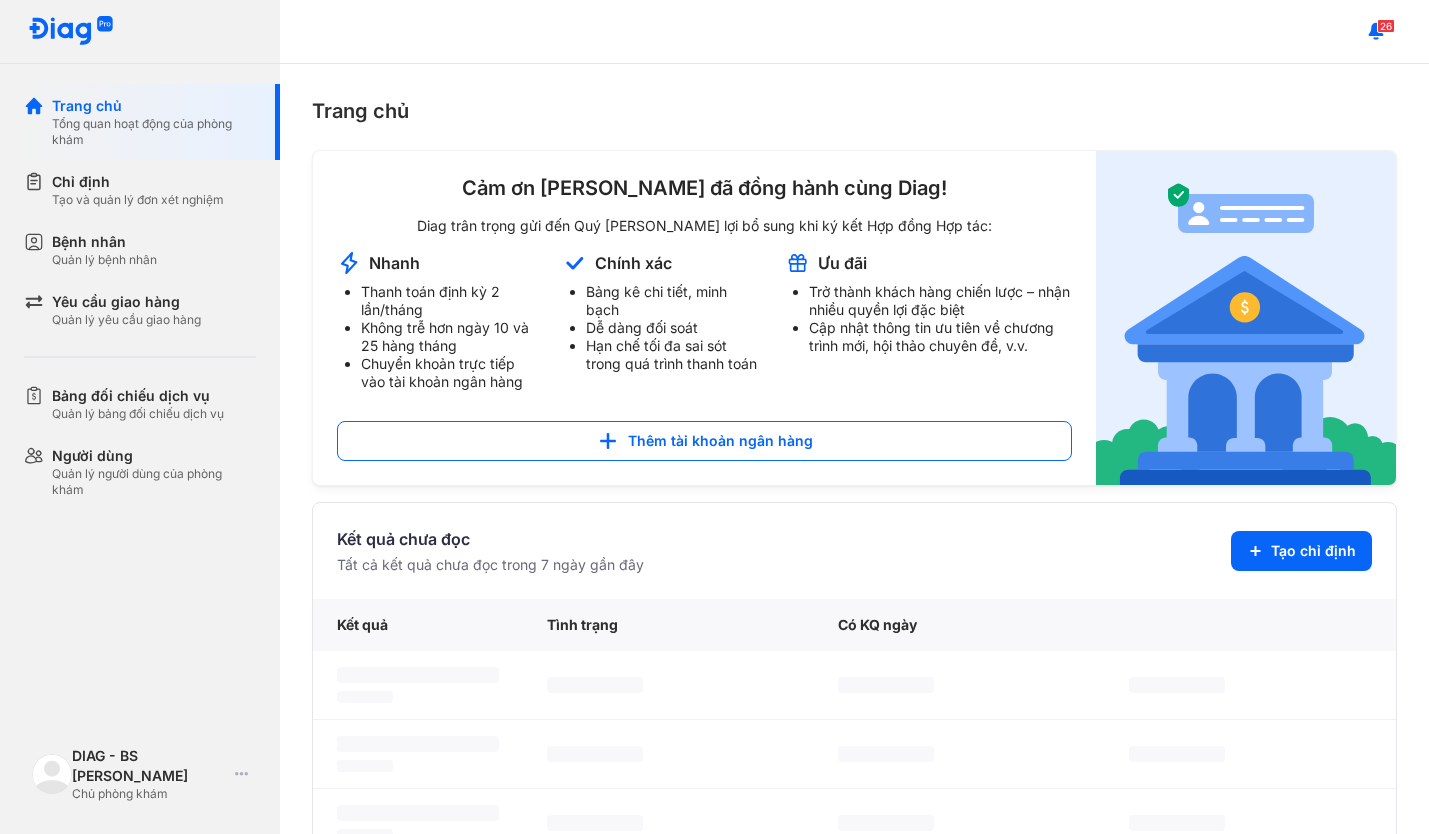 scroll, scrollTop: 0, scrollLeft: 0, axis: both 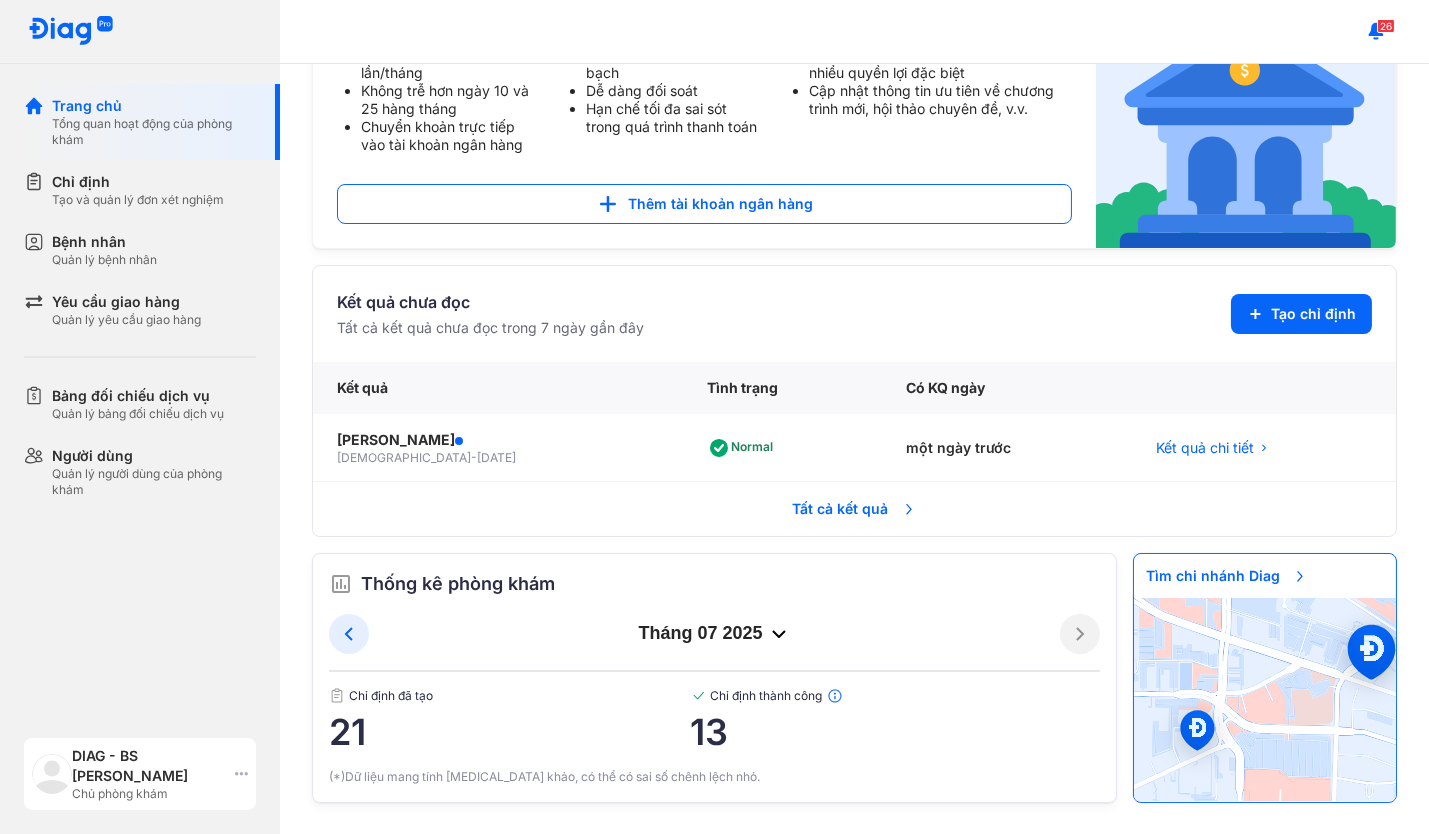 click on "DIAG -  BS Phạm Hồng Toàn" at bounding box center (149, 766) 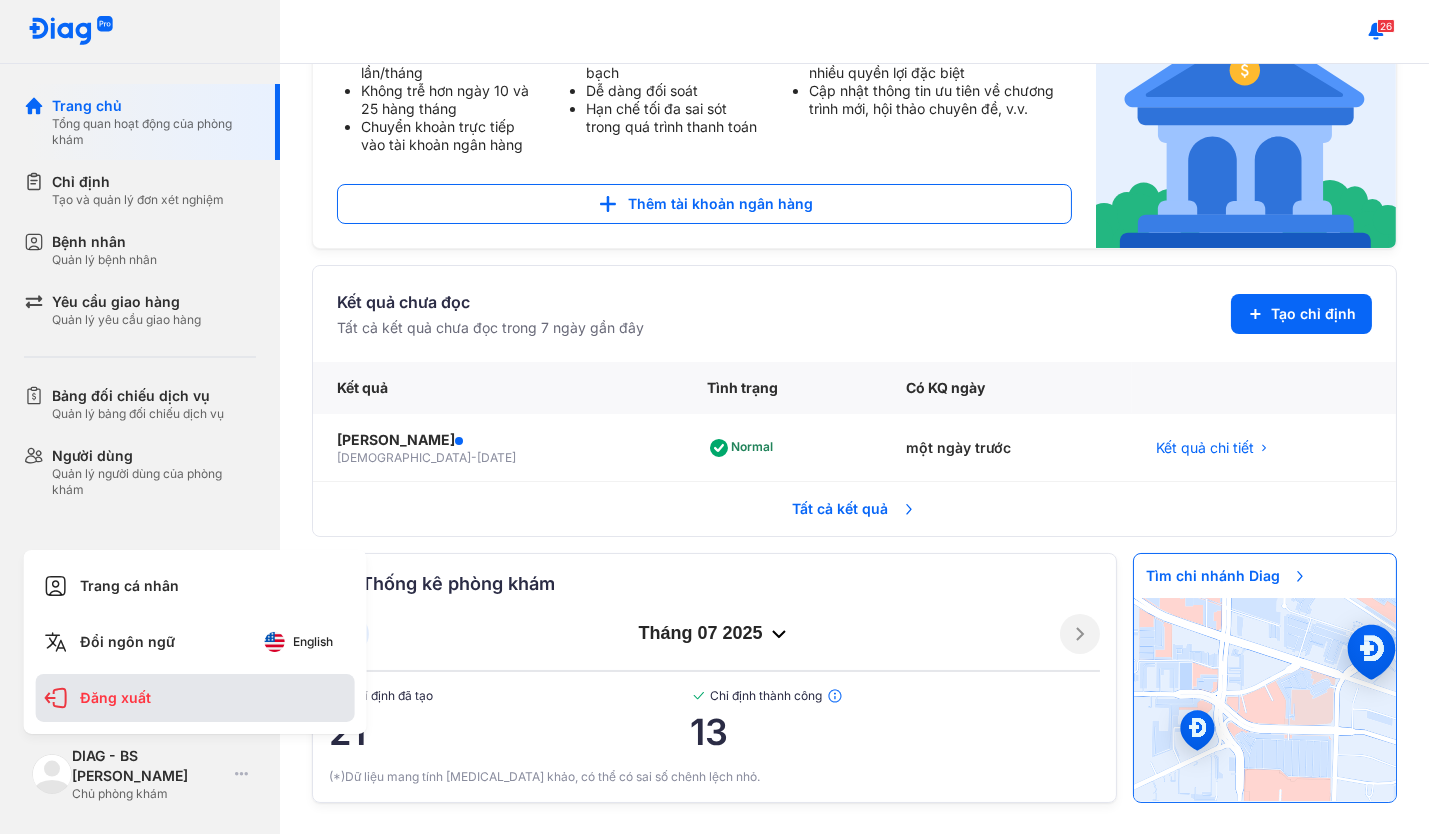click on "Đăng xuất" 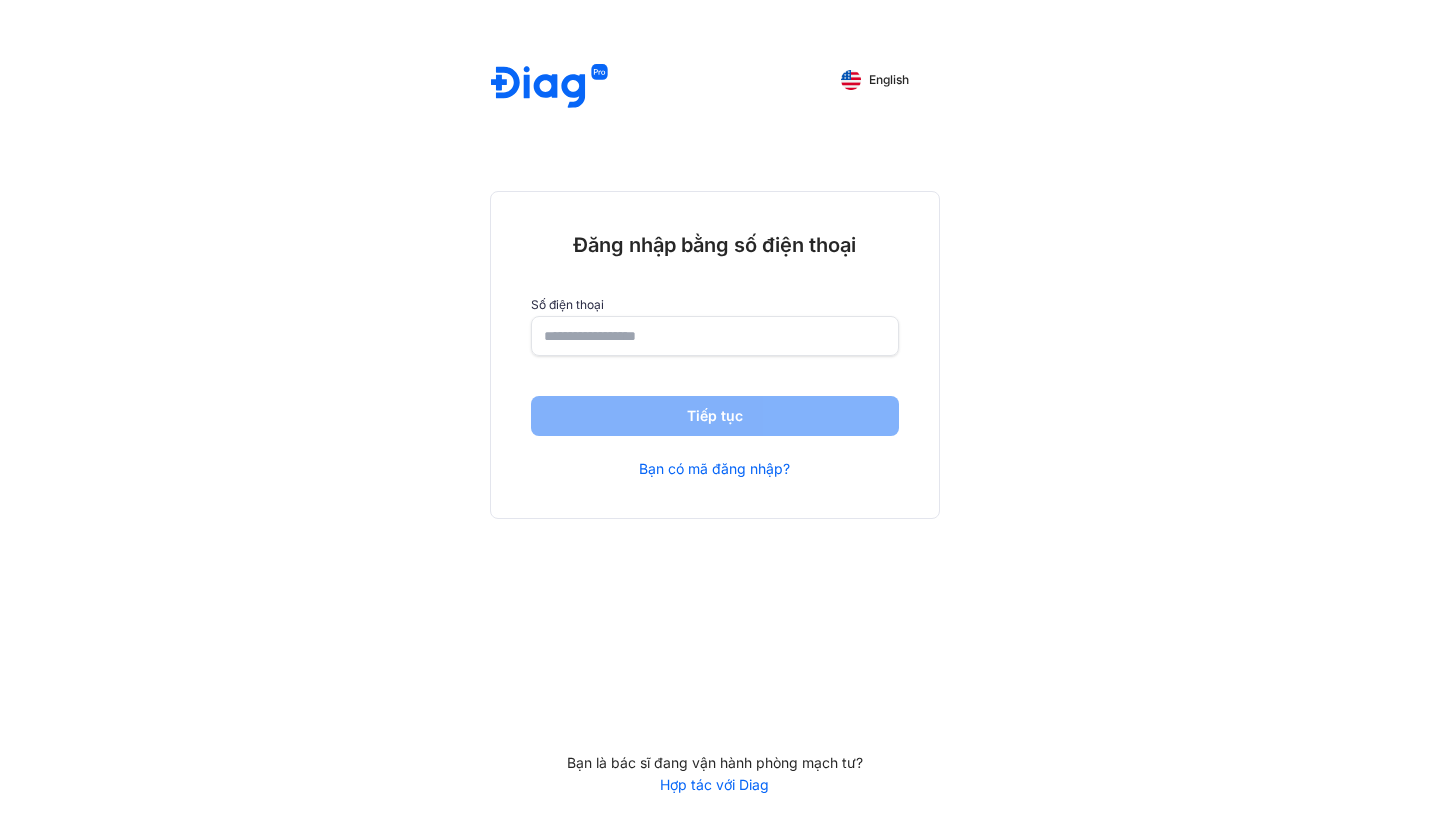 scroll, scrollTop: 0, scrollLeft: 0, axis: both 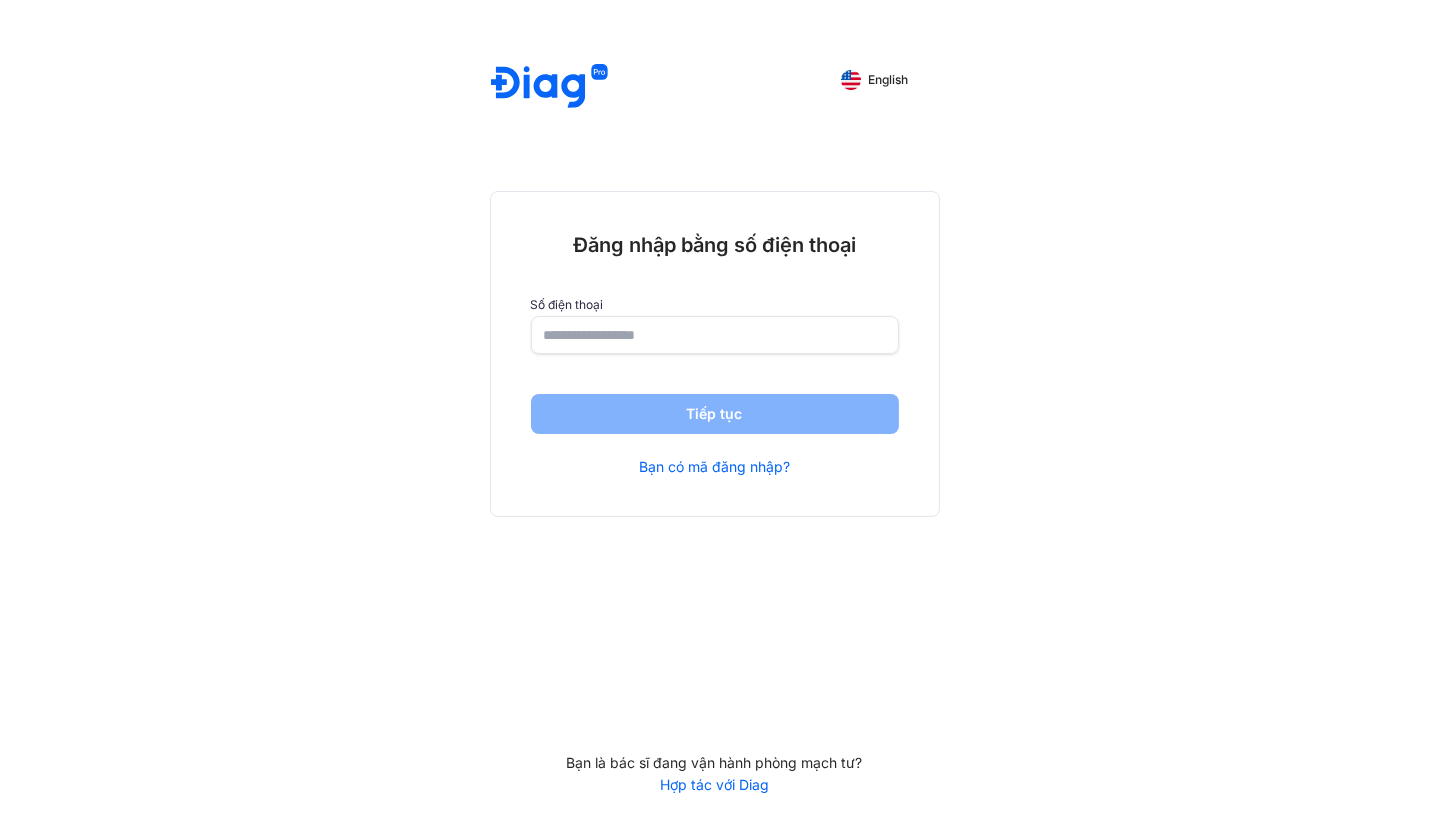 click 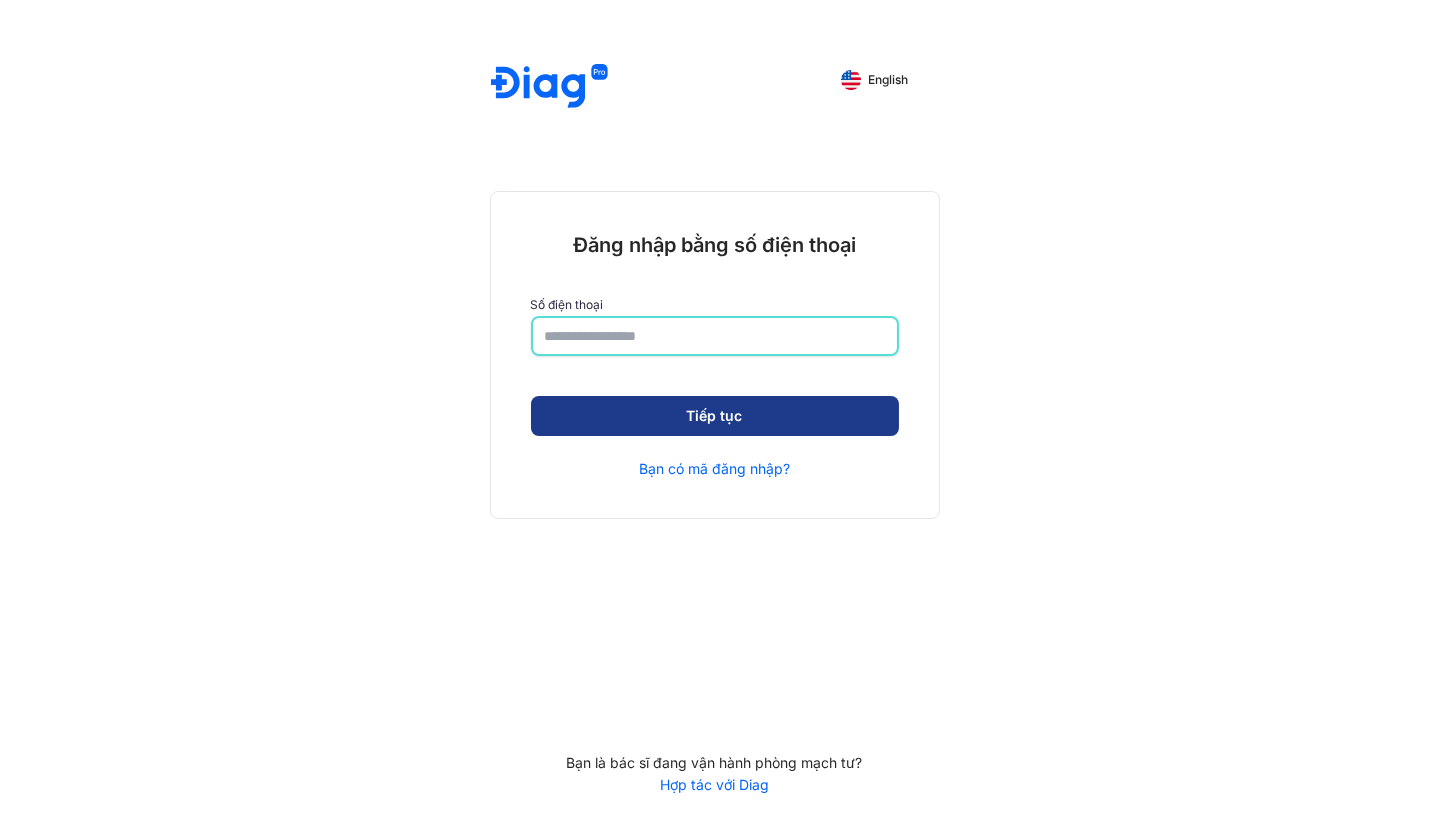 type on "**********" 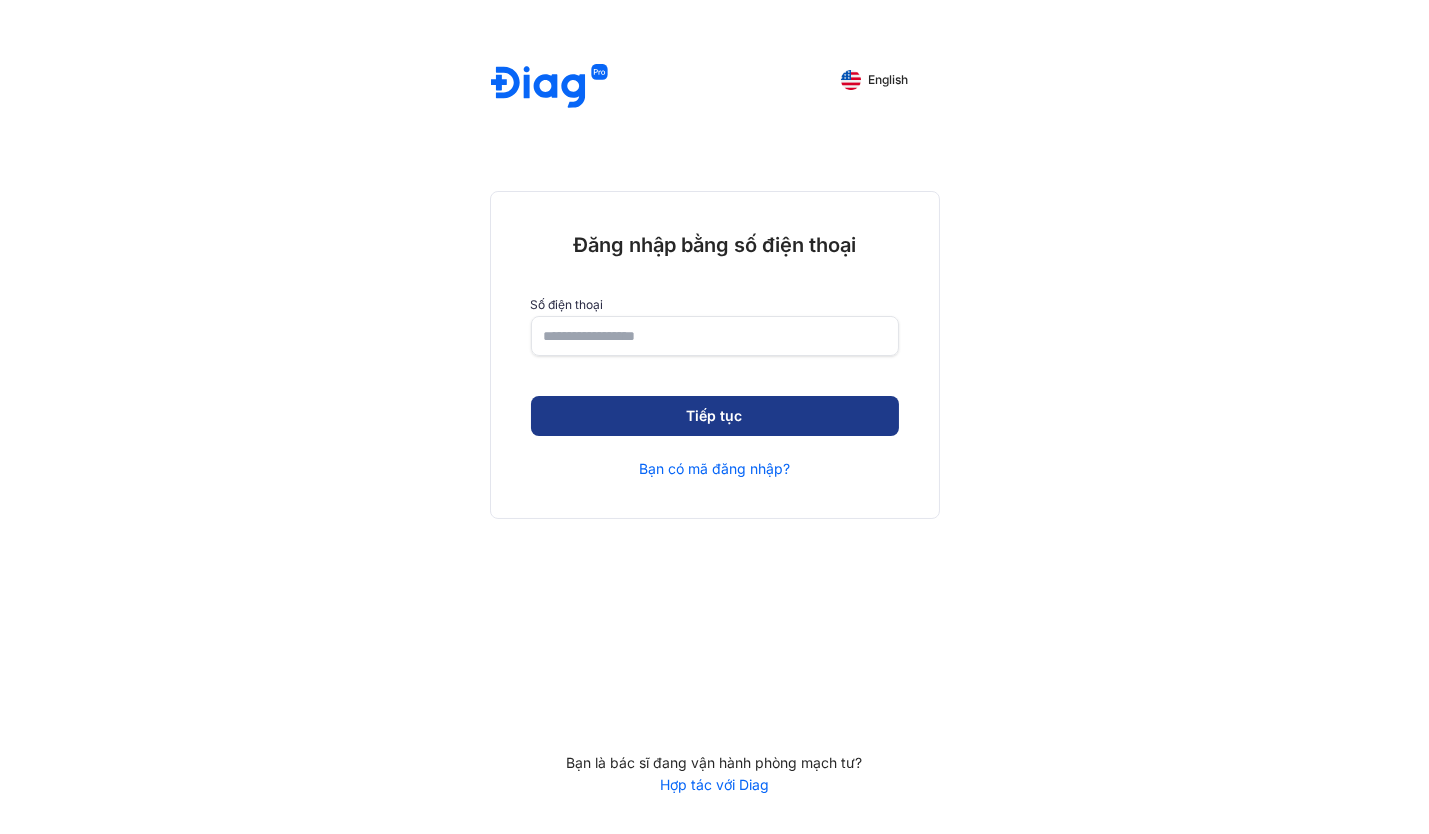 click on "Tiếp tục" at bounding box center (715, 416) 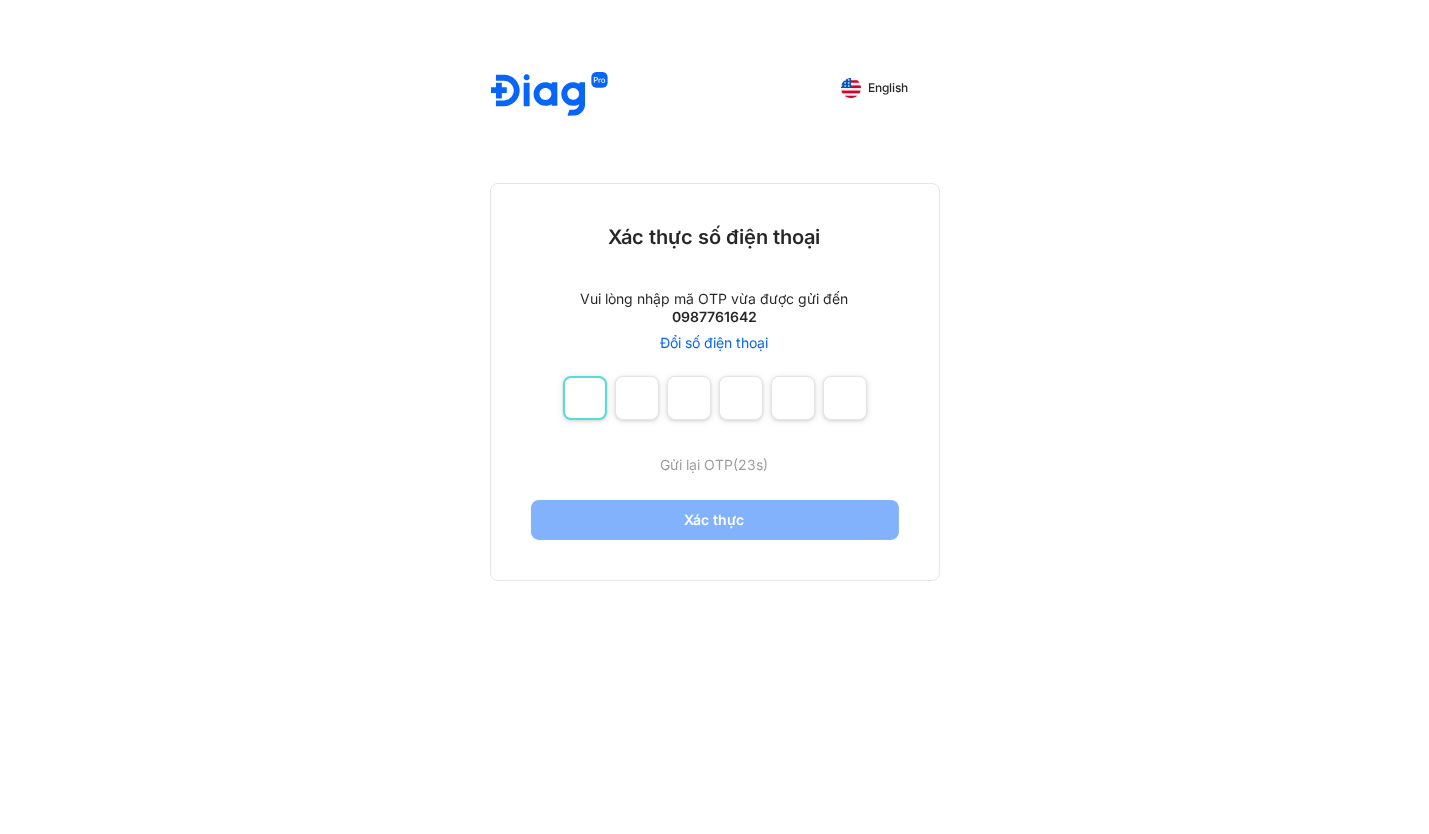 click at bounding box center (585, 398) 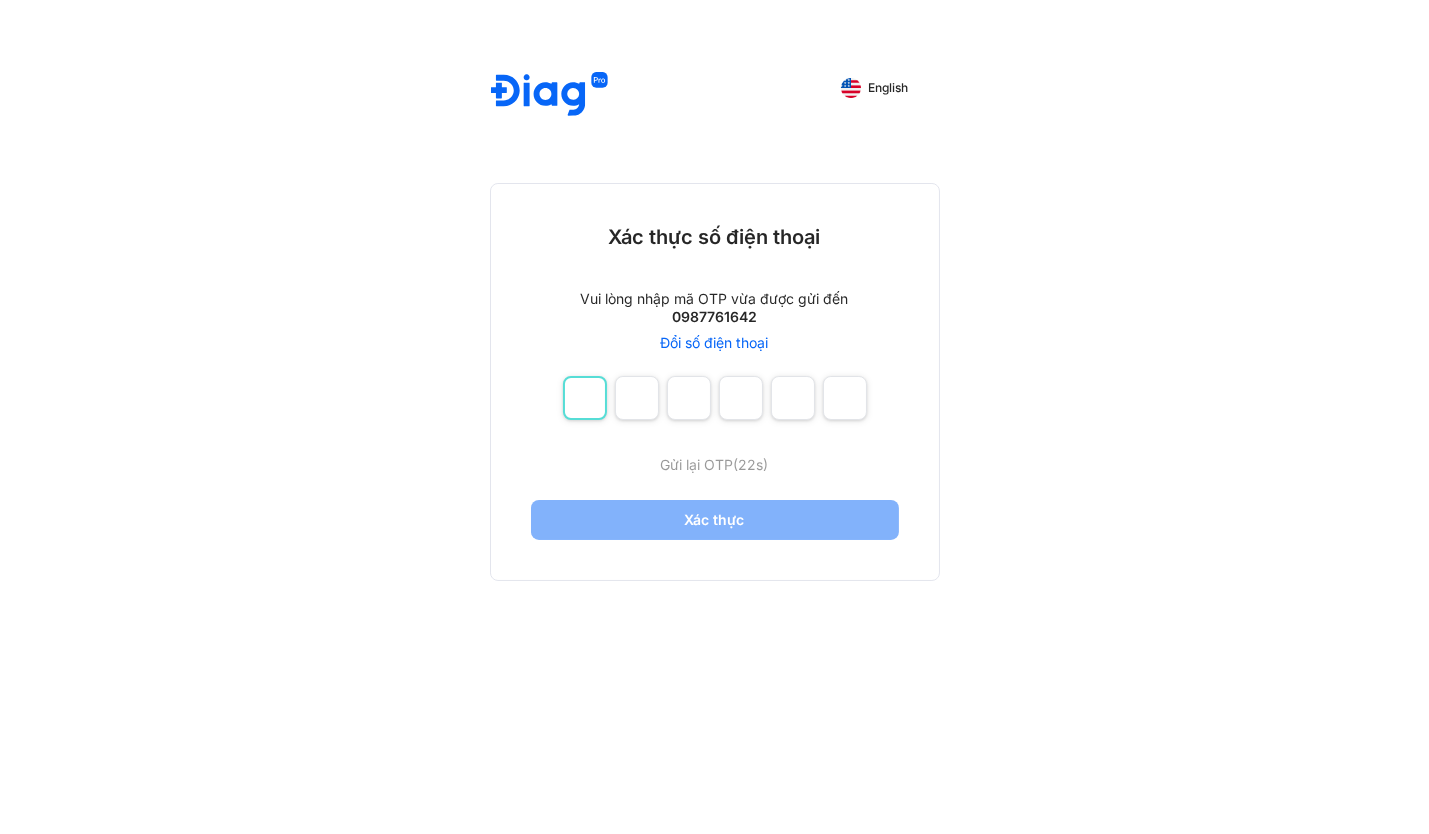 type on "*" 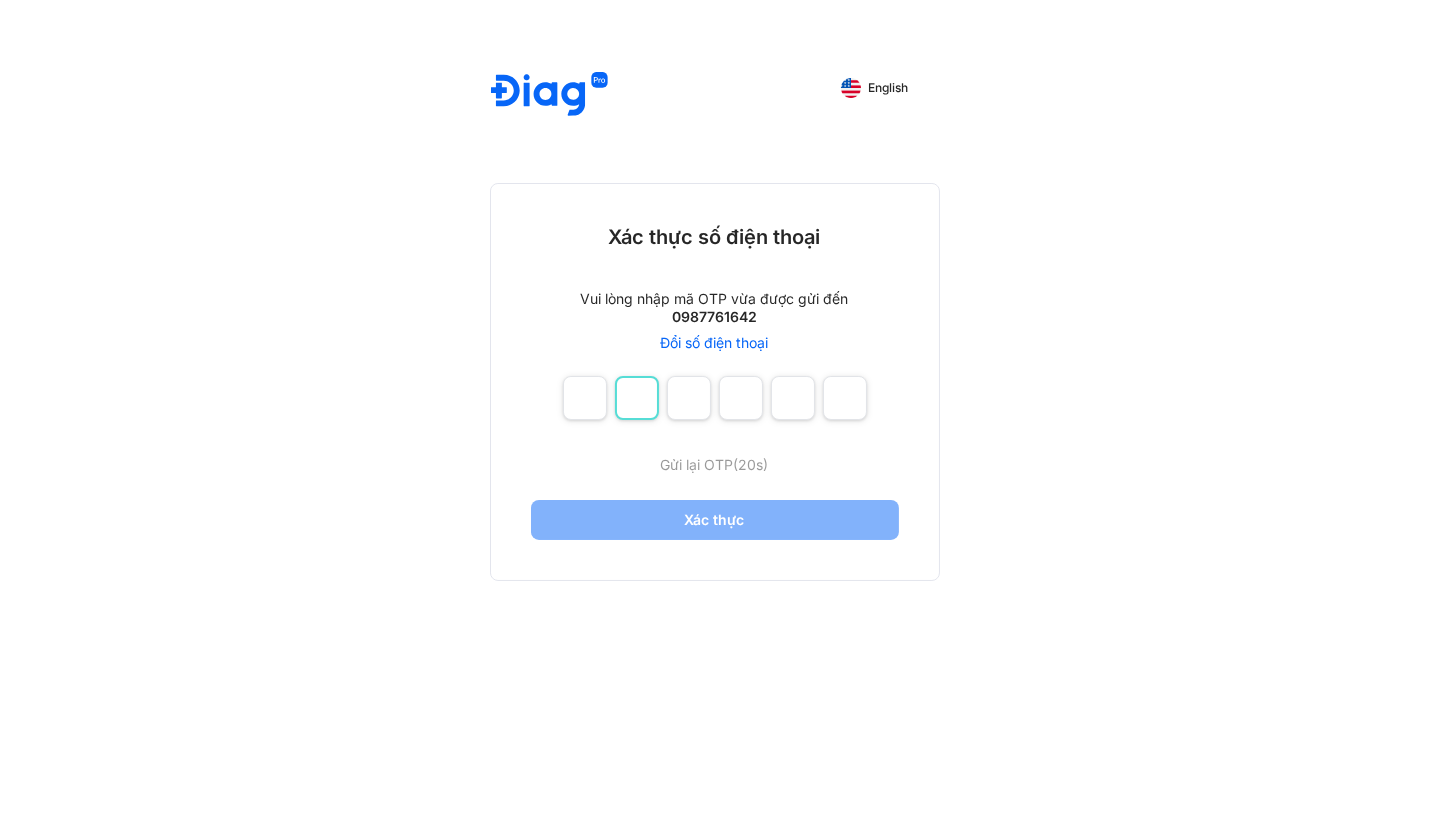 type on "*" 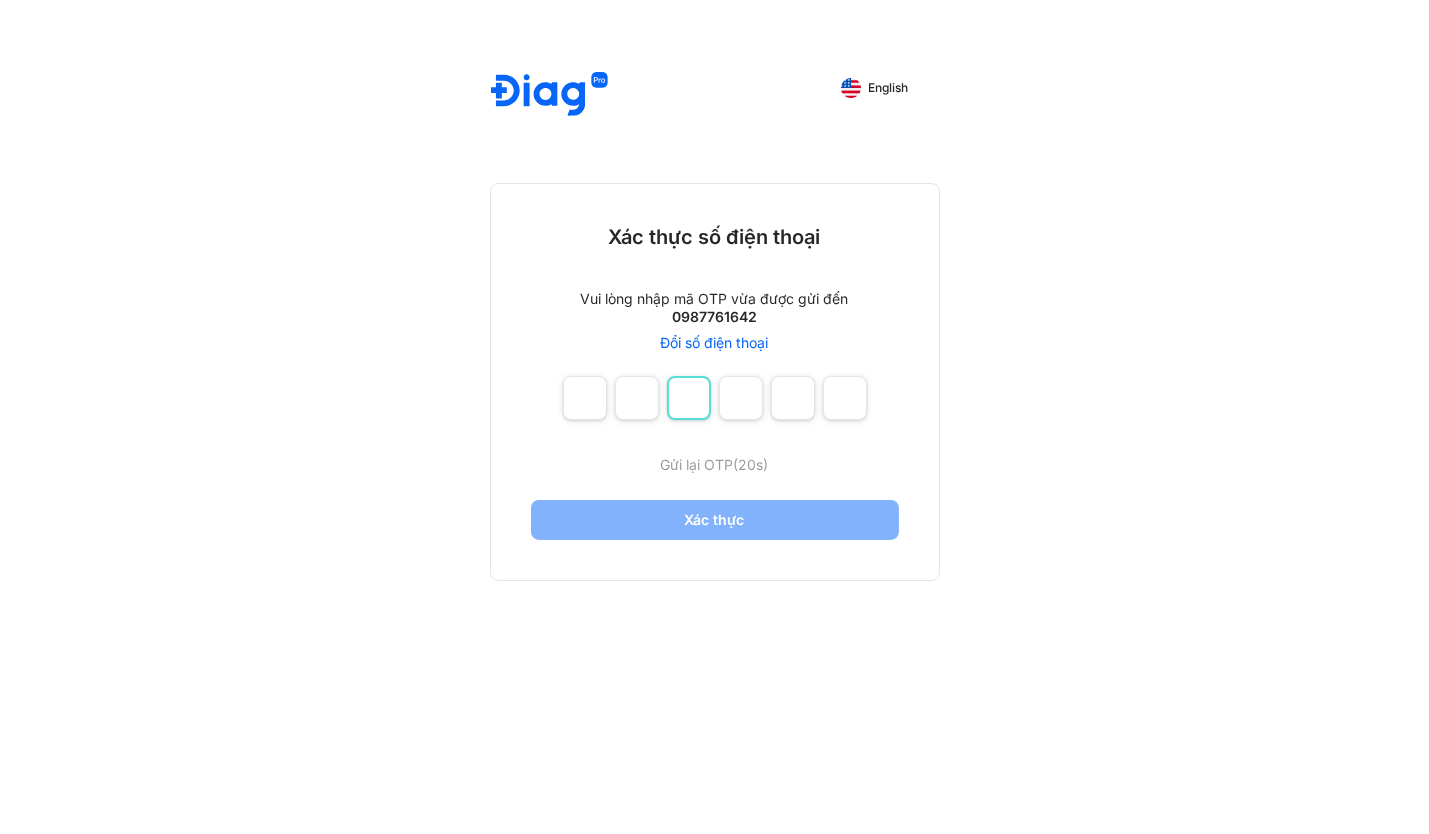type on "*" 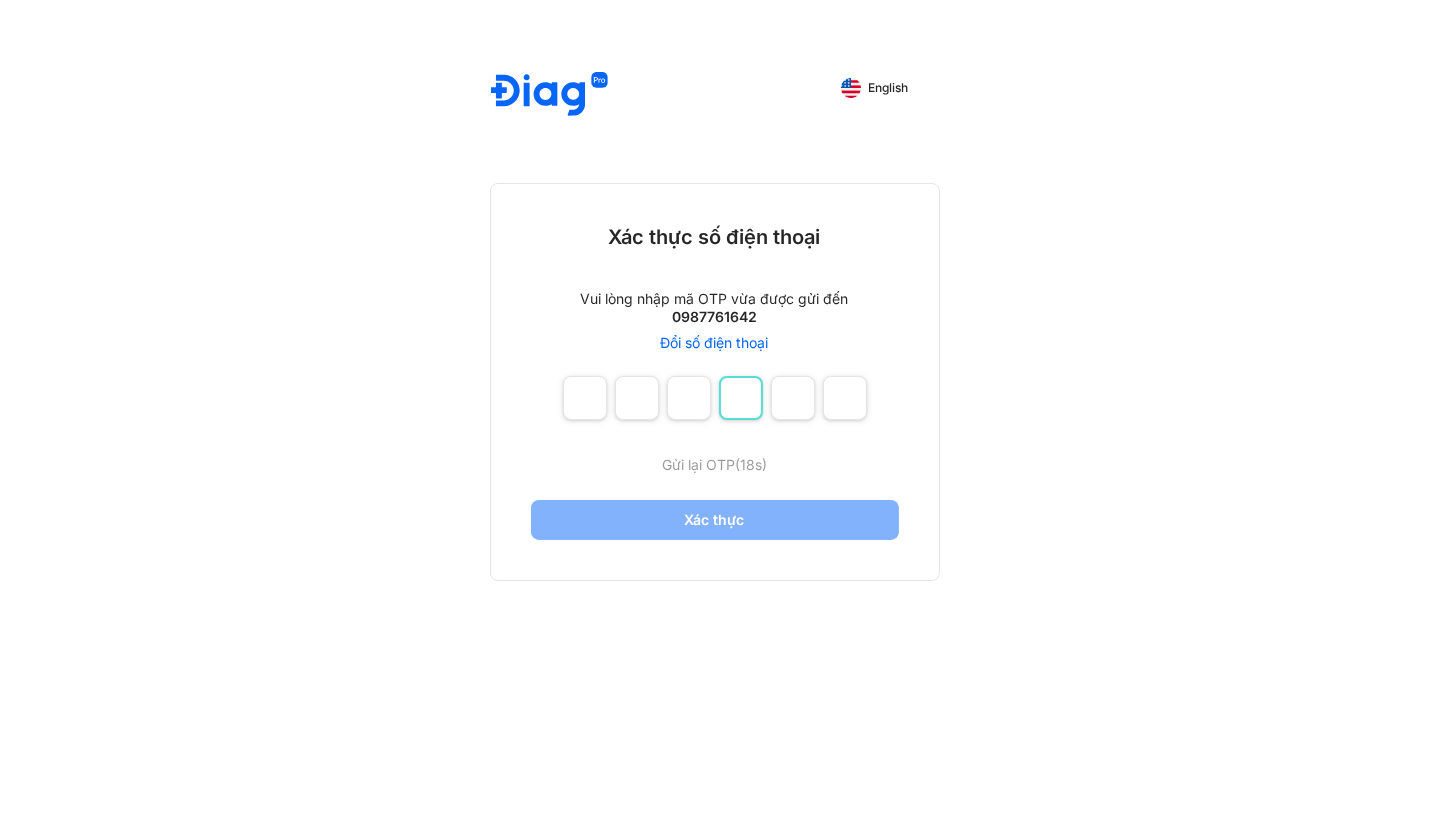 type on "*" 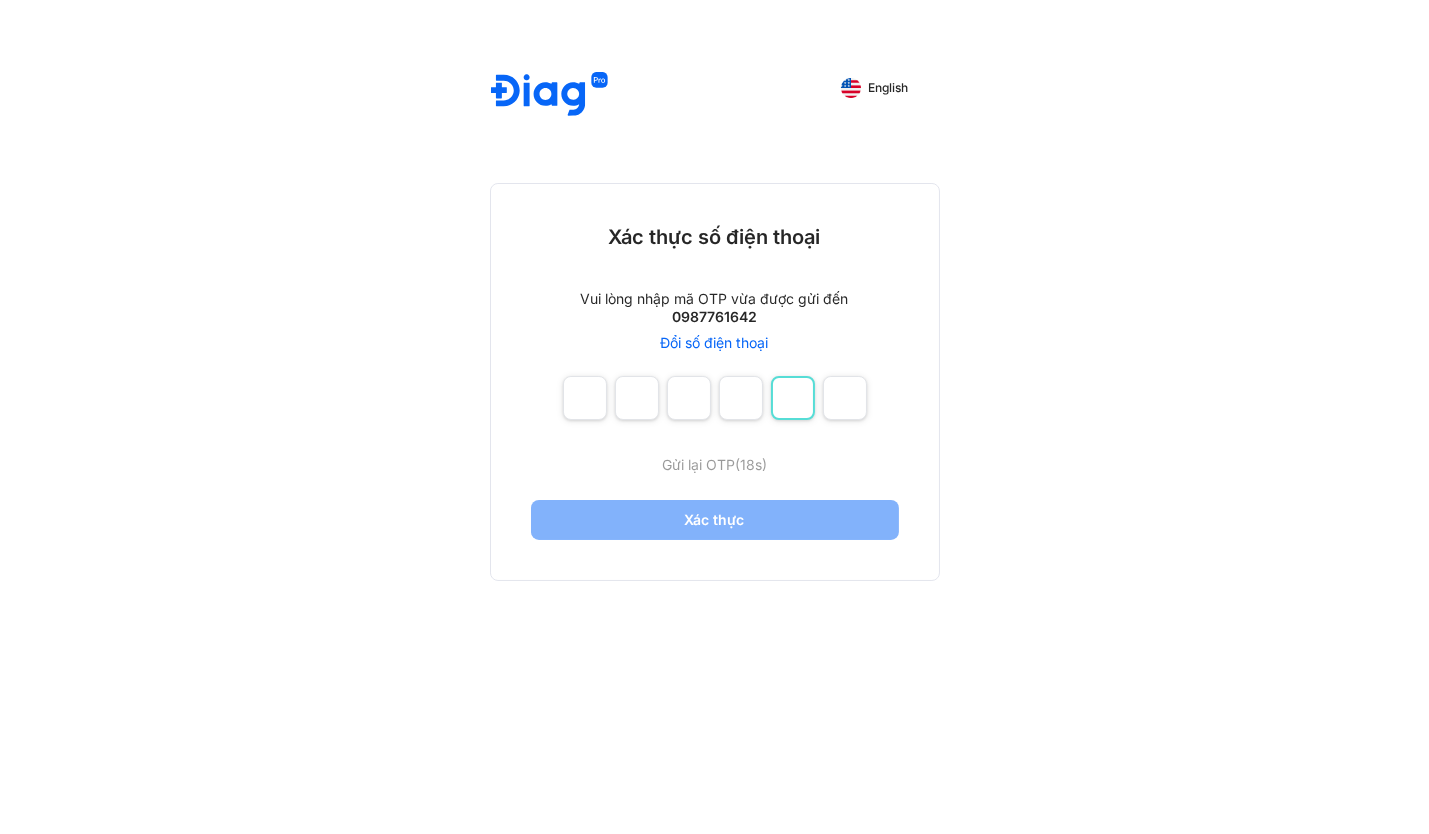 type on "*" 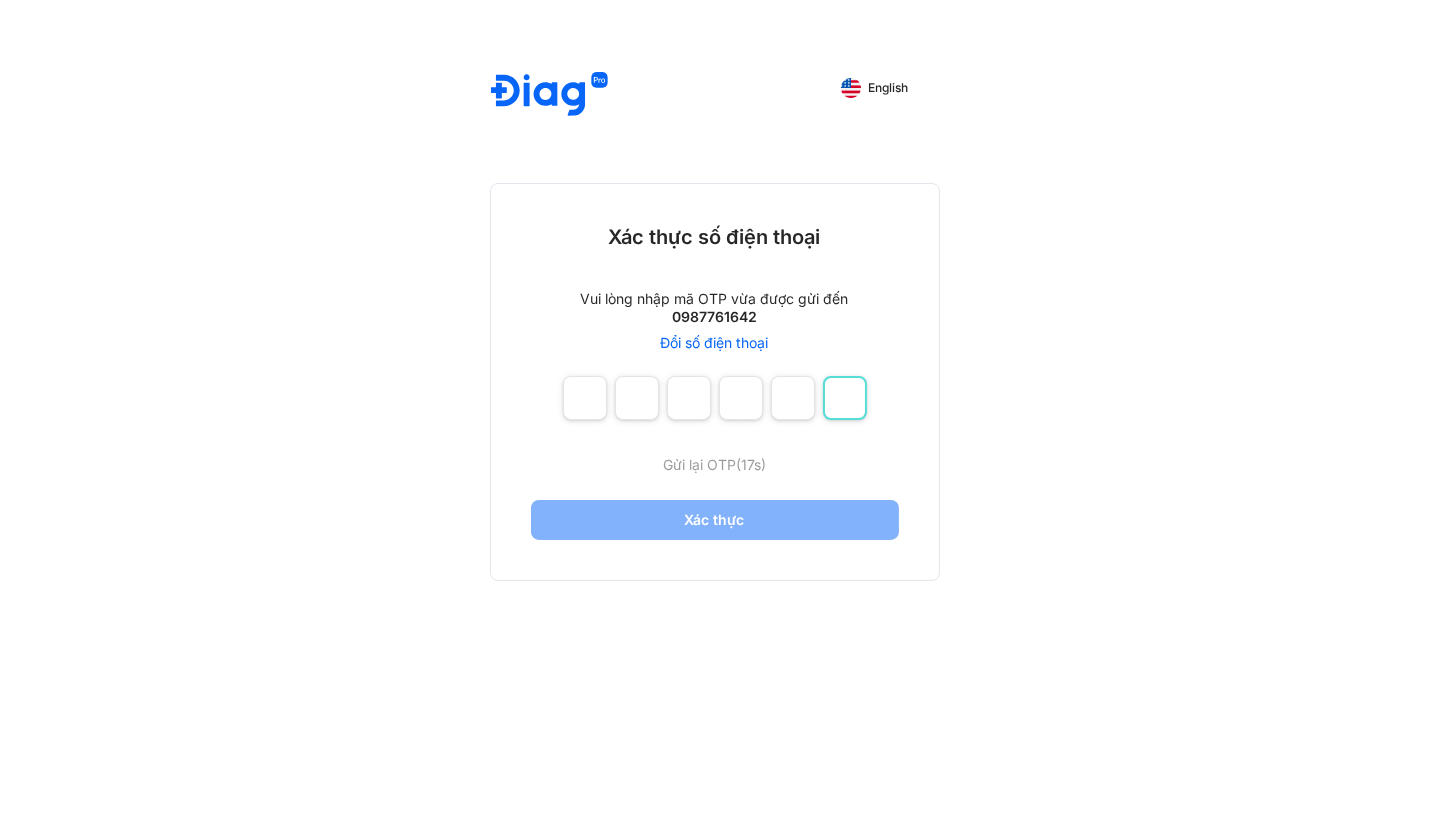 type on "*" 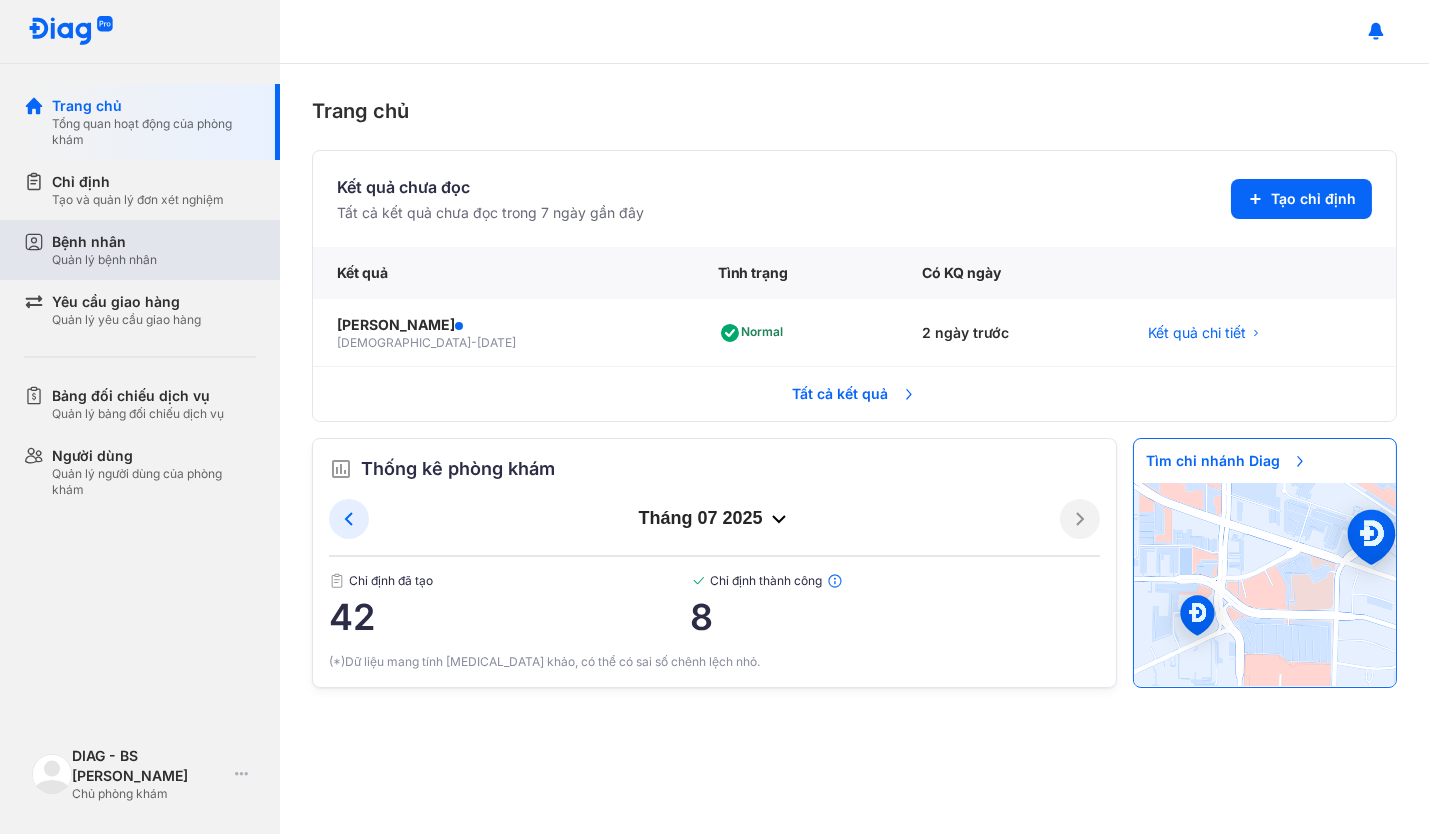 click on "Bệnh nhân" at bounding box center (104, 242) 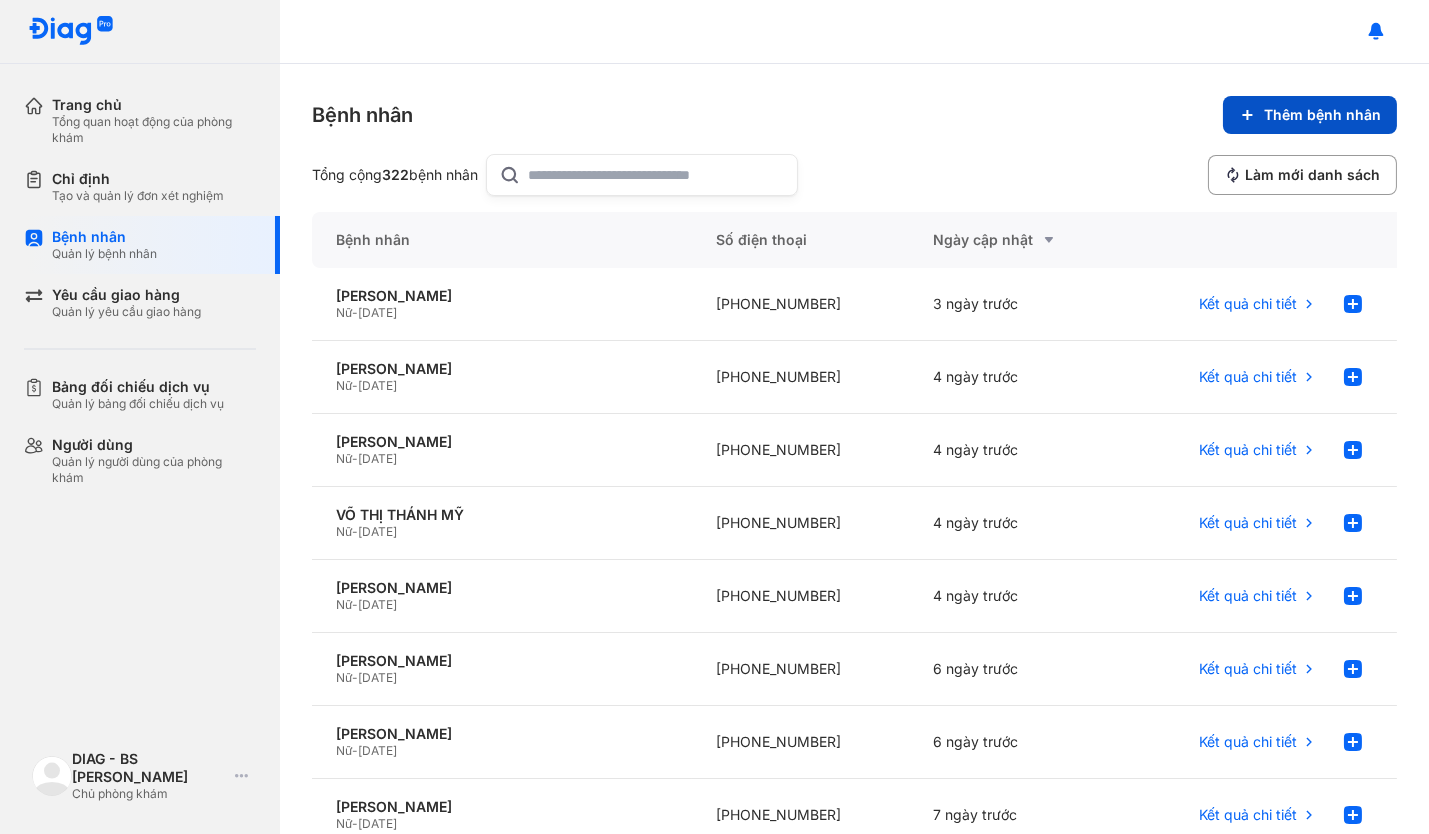 click on "Thêm bệnh nhân" 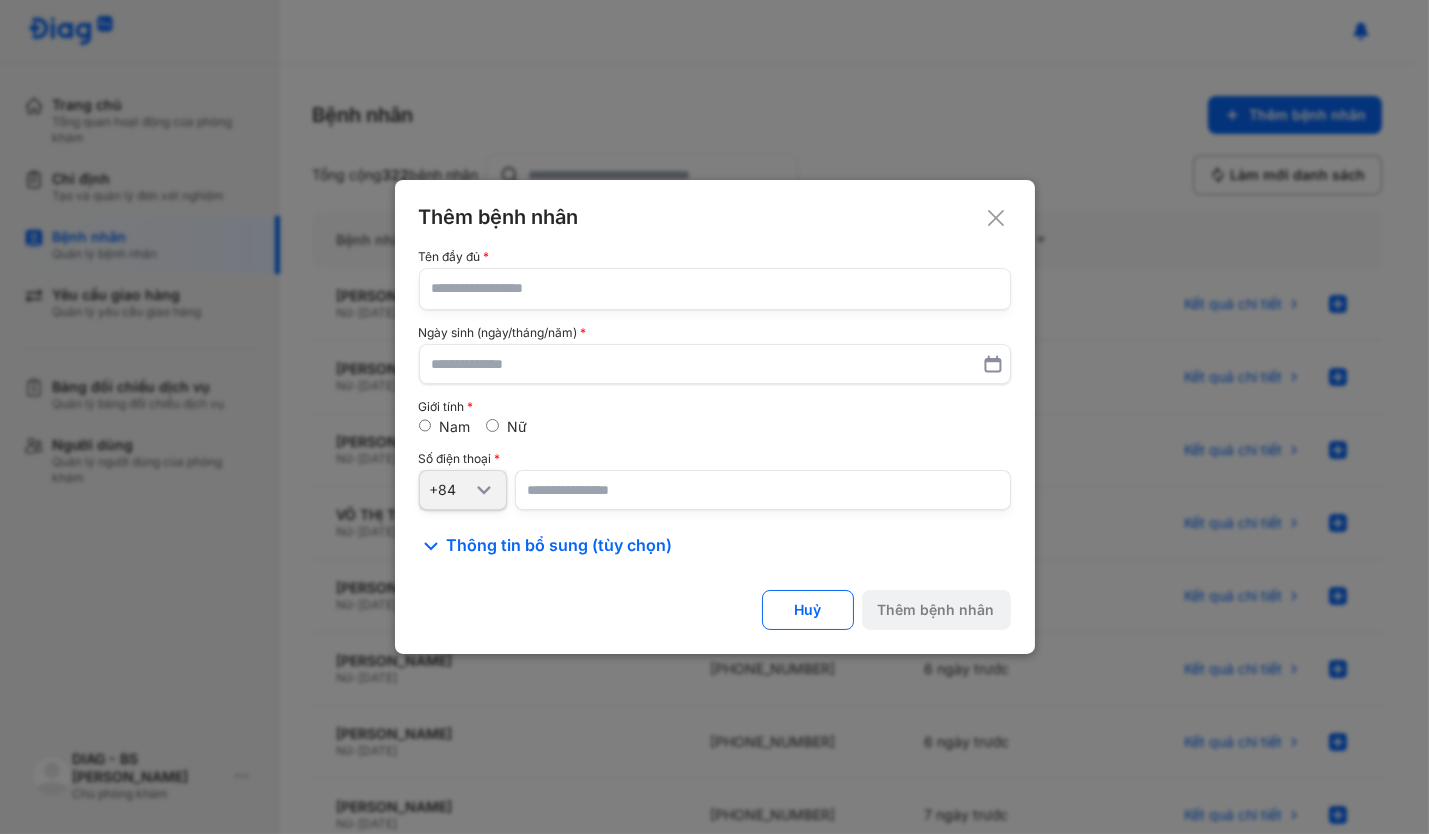 click 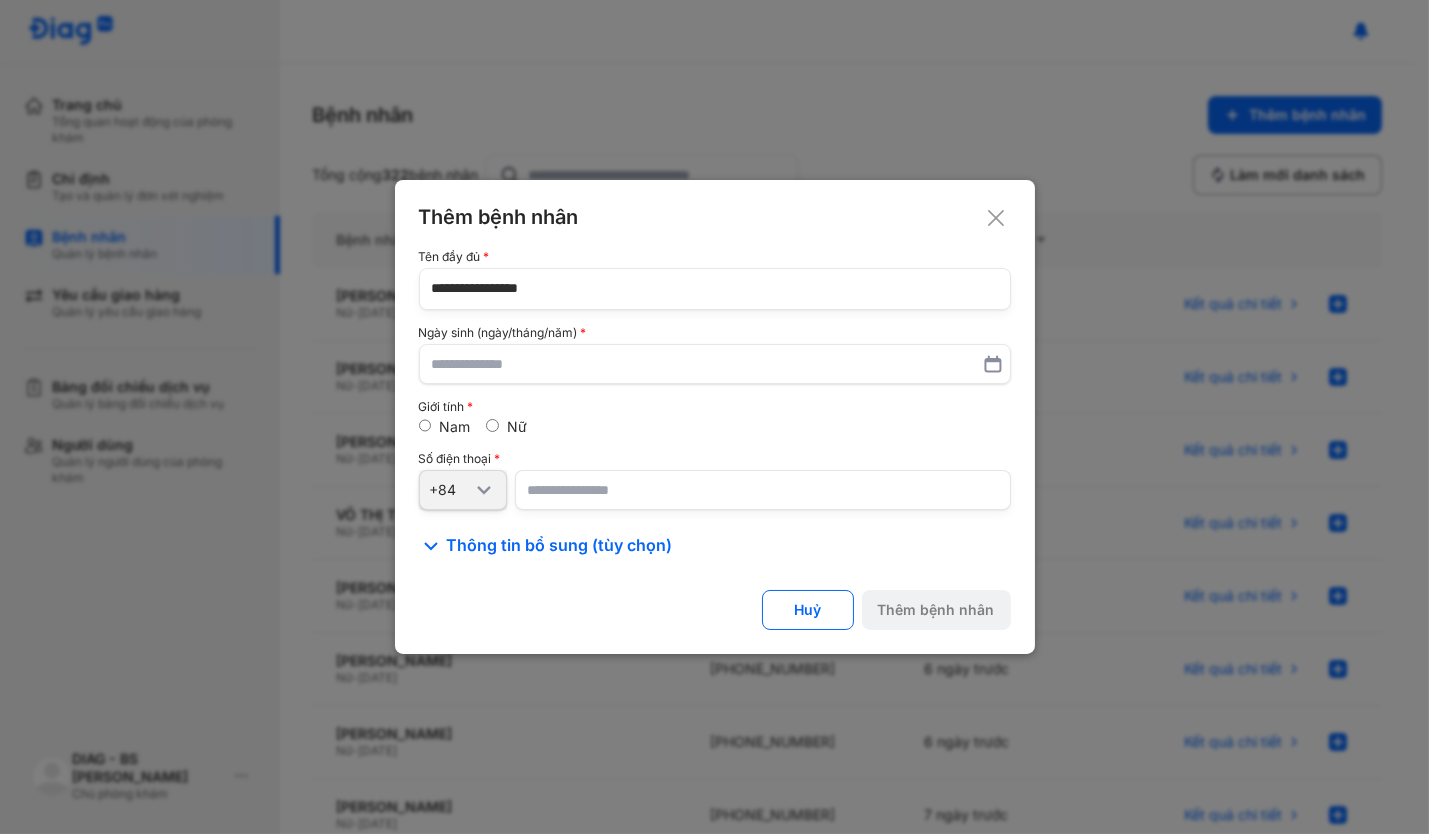 type on "**********" 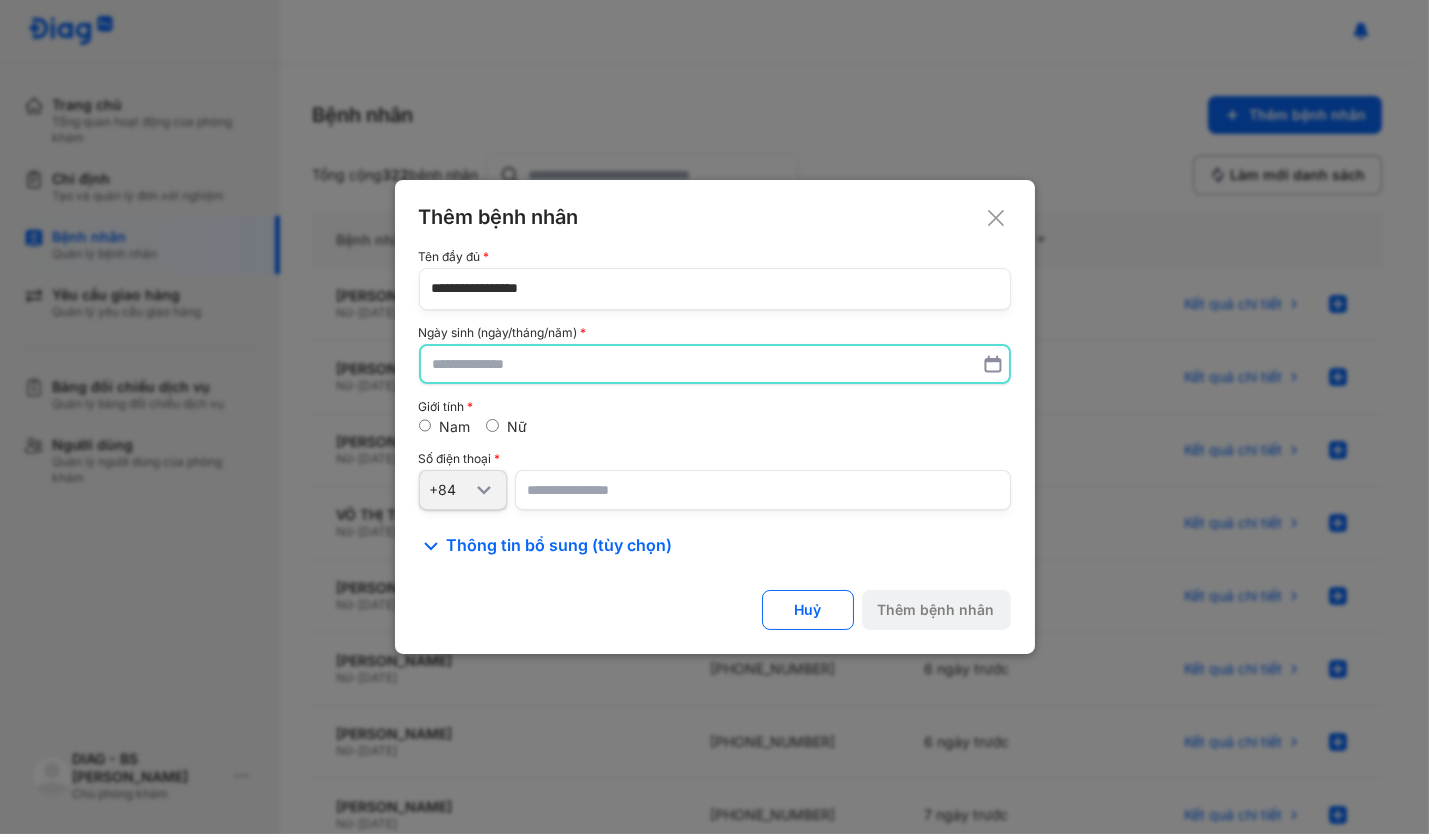 click at bounding box center [715, 364] 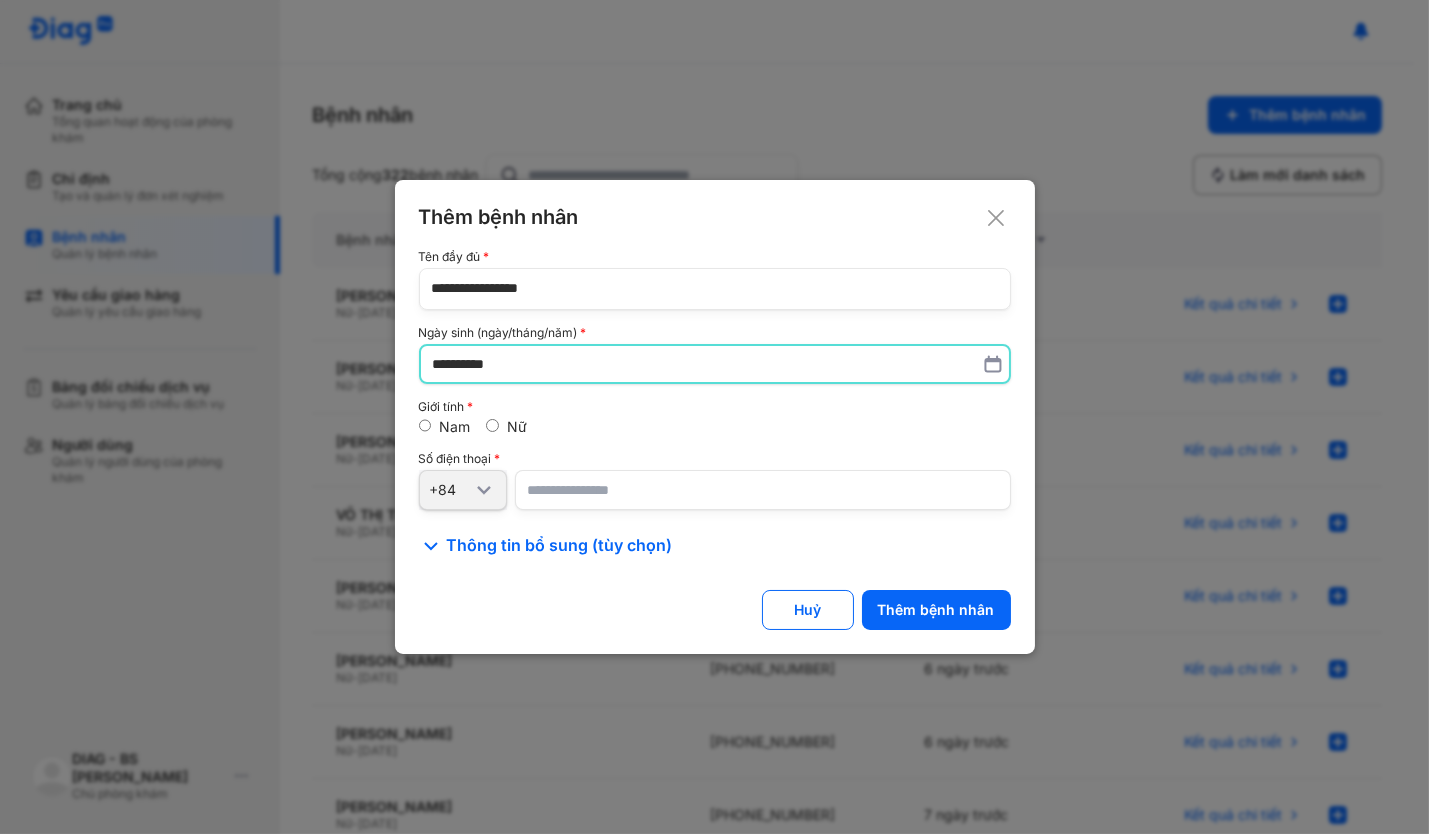 type on "**********" 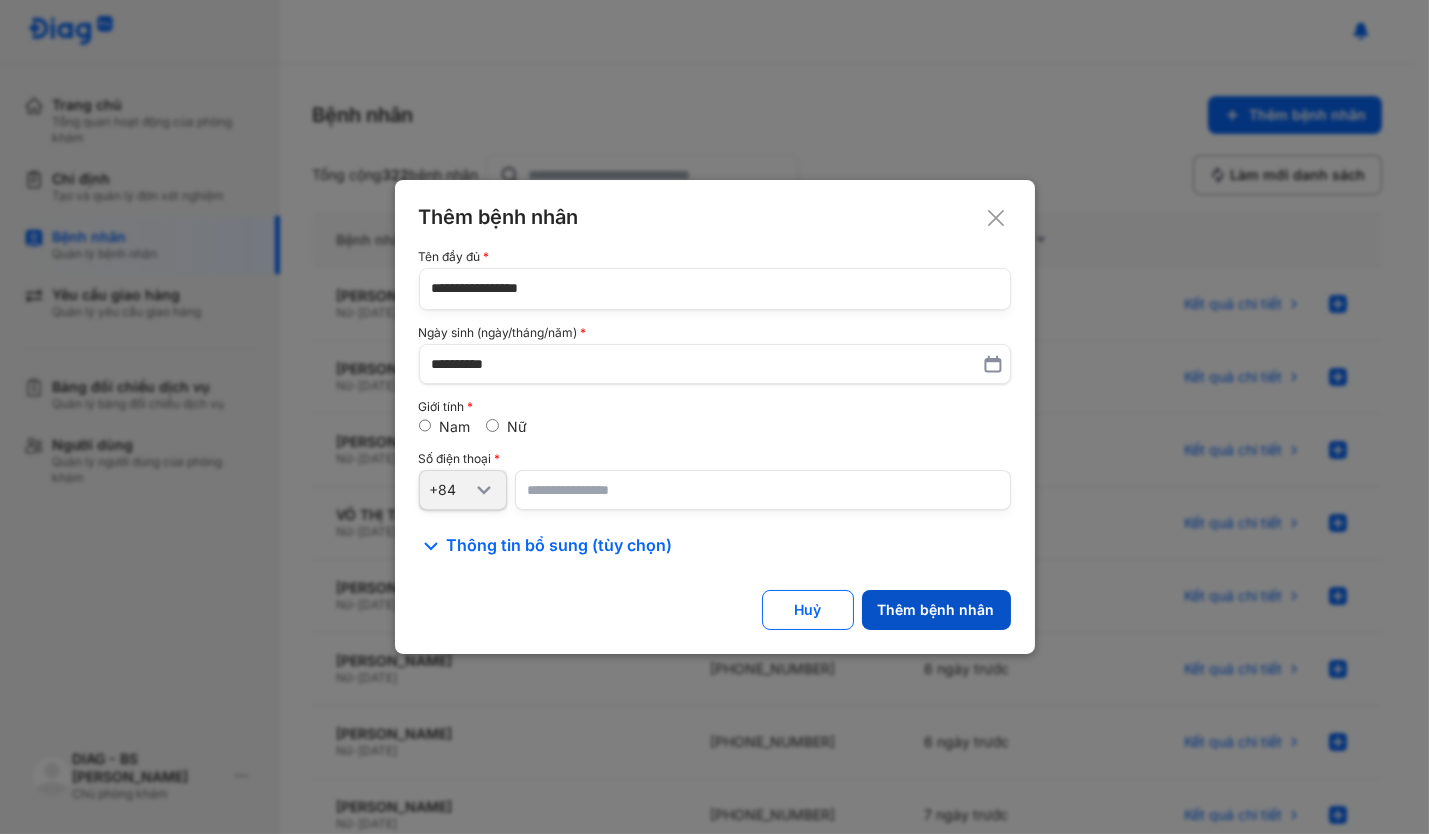 click on "Thêm bệnh nhân" 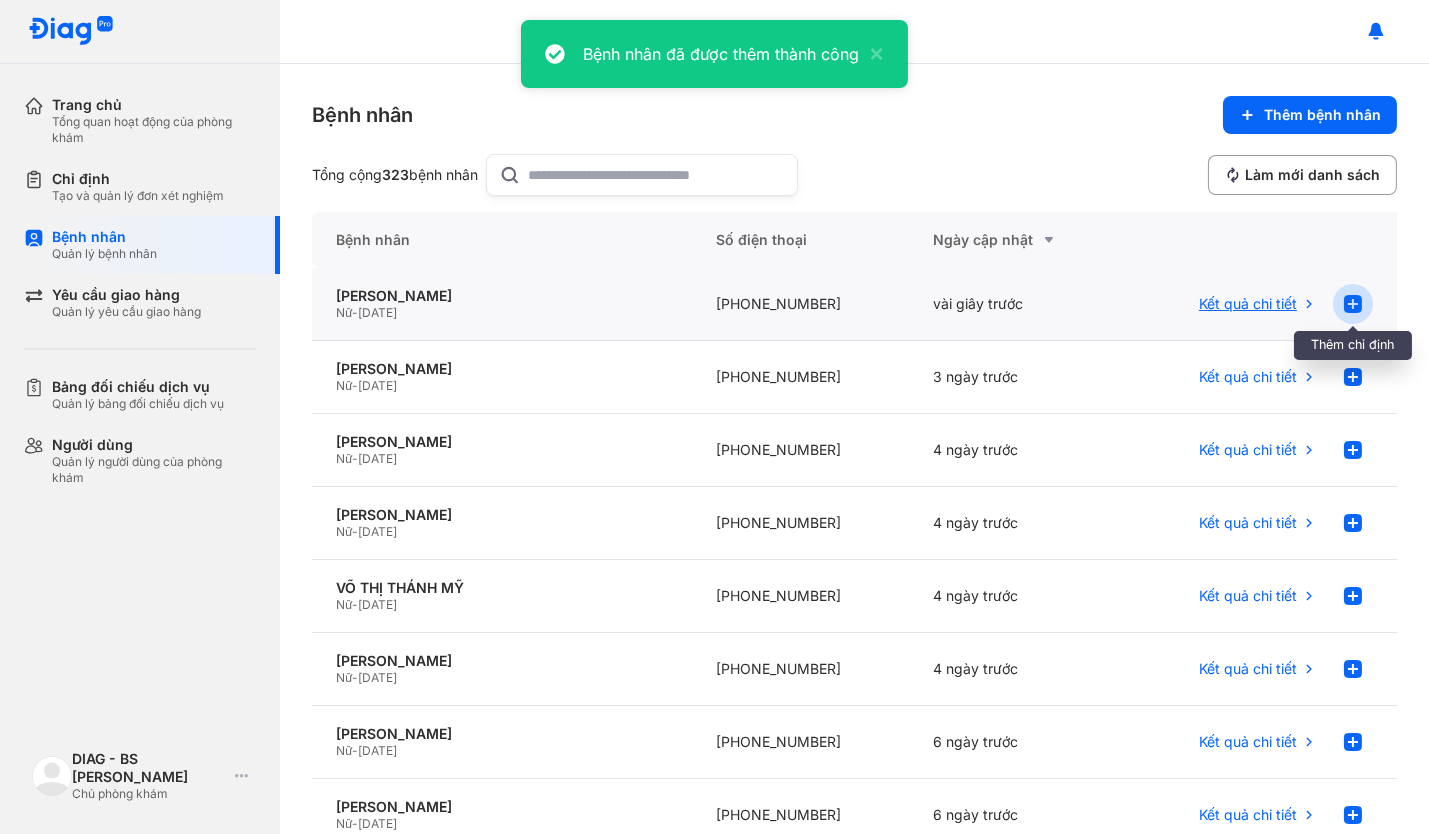 click 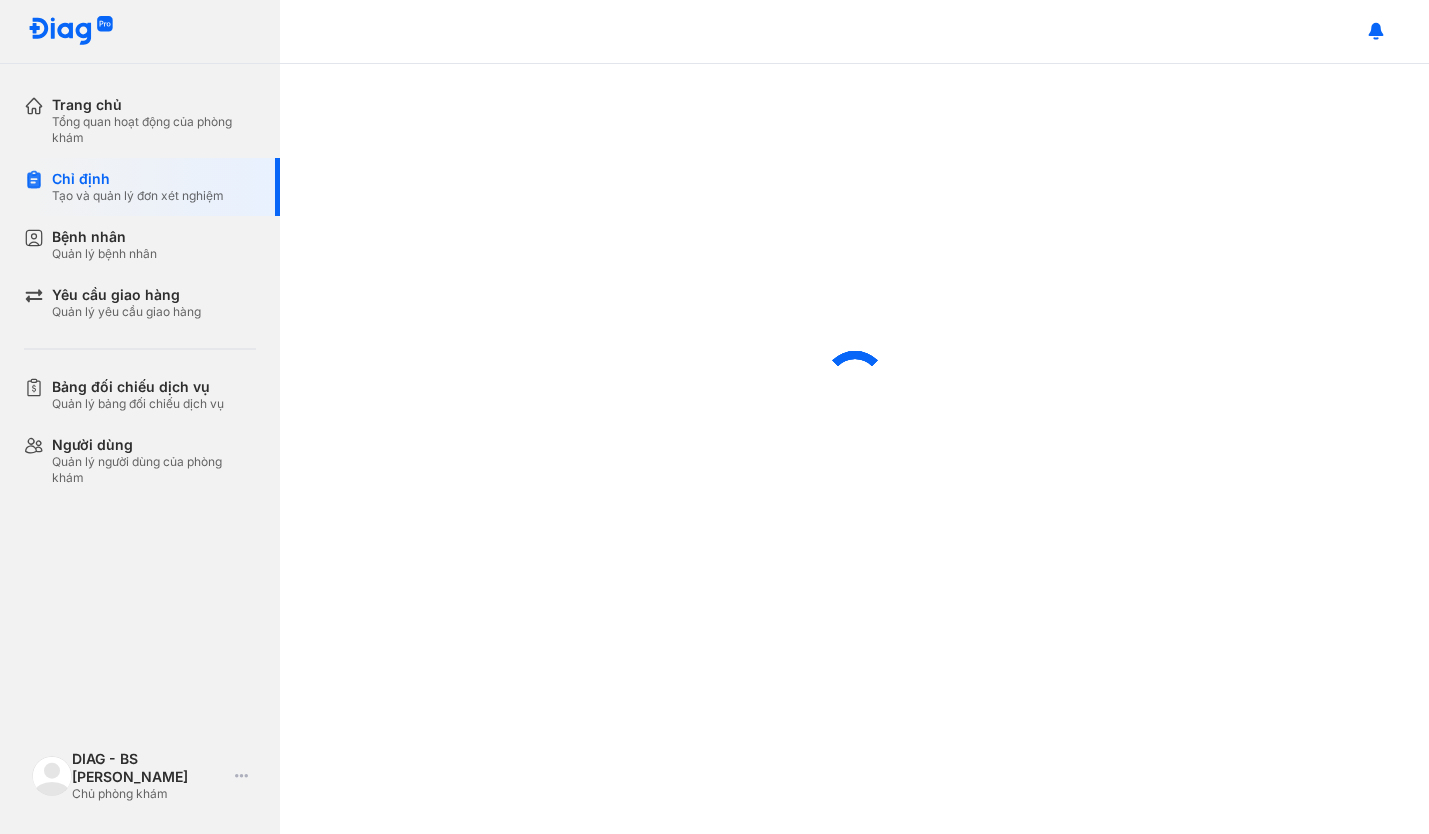 scroll, scrollTop: 0, scrollLeft: 0, axis: both 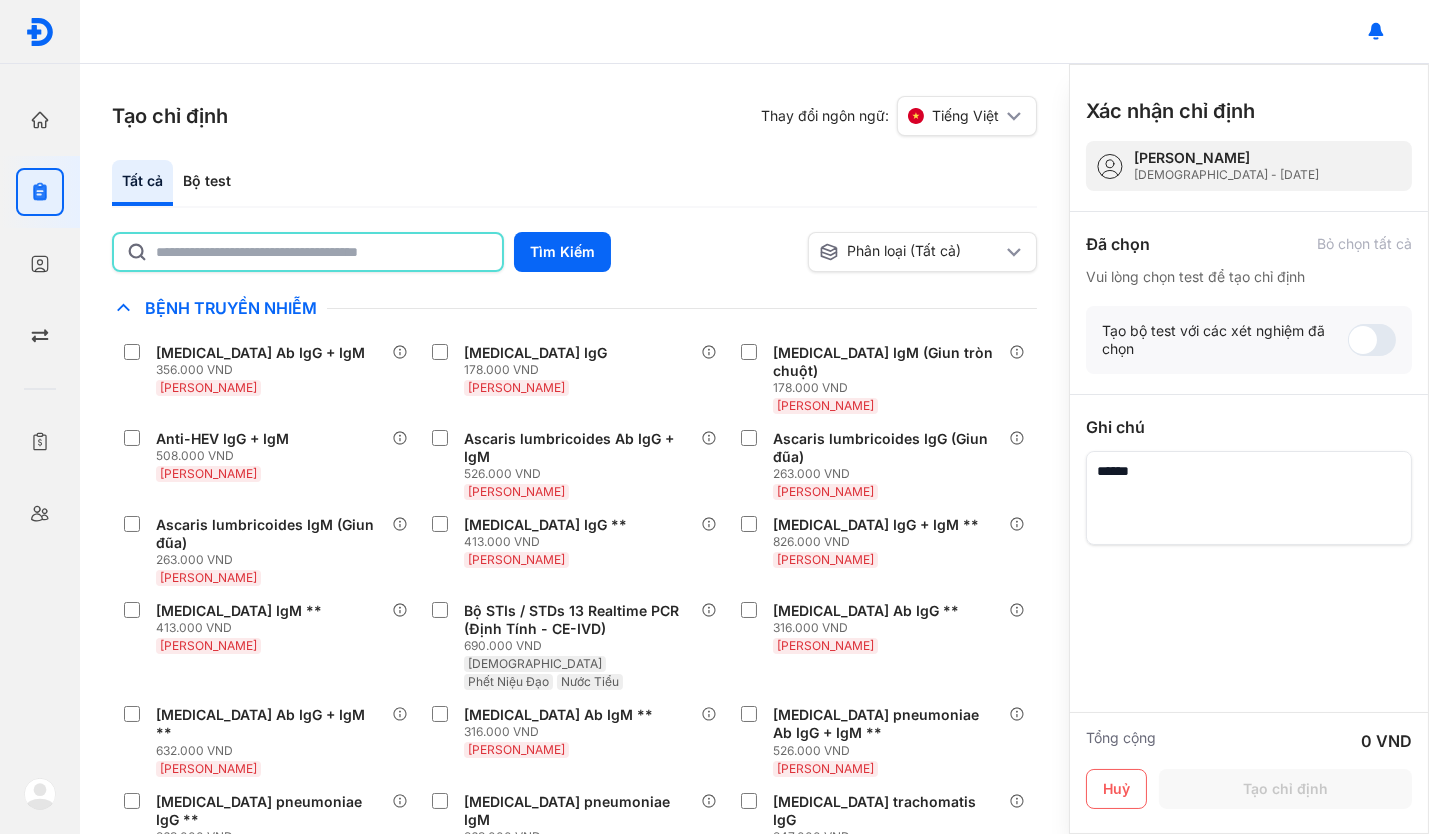 click 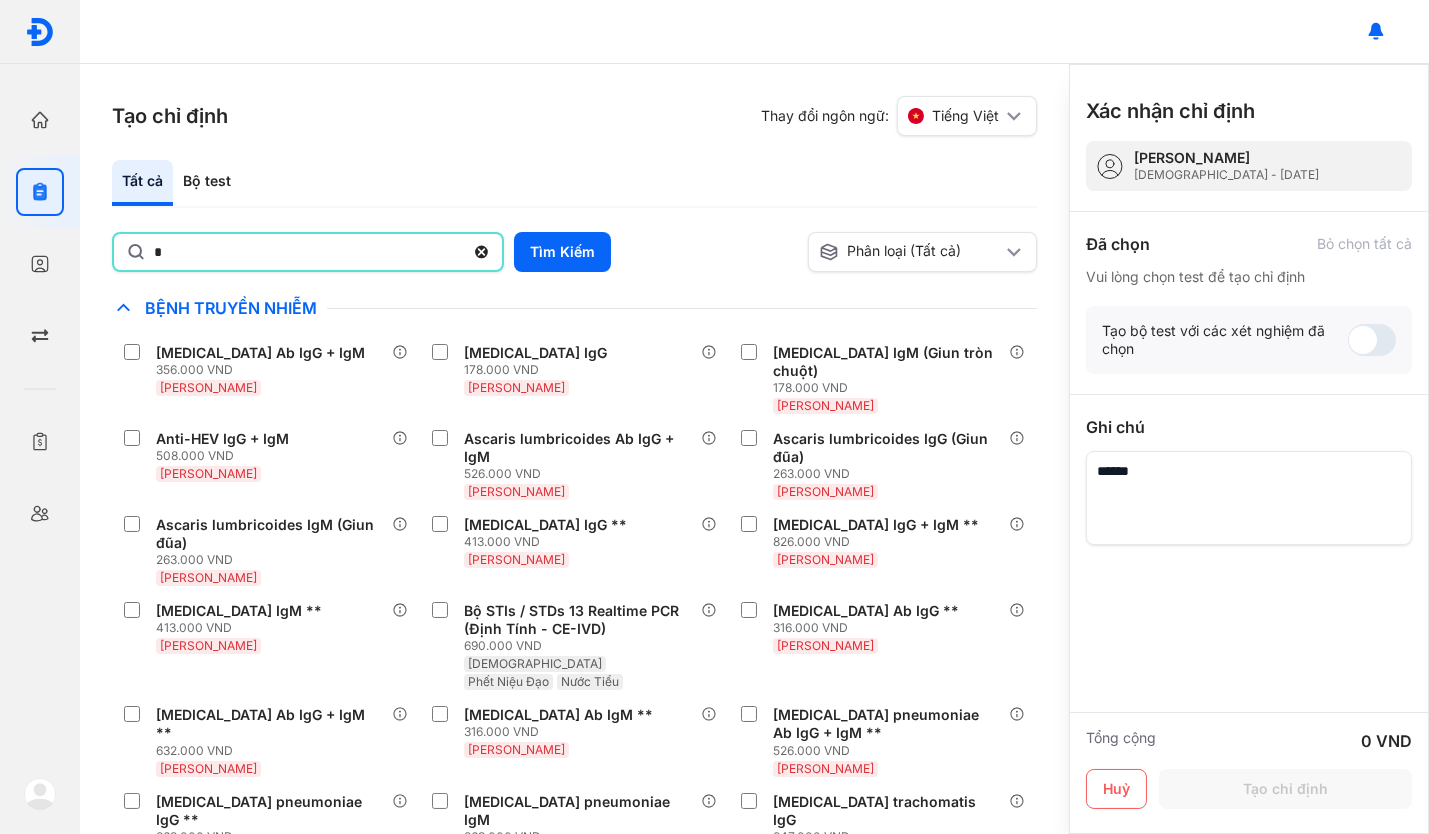 type on "********" 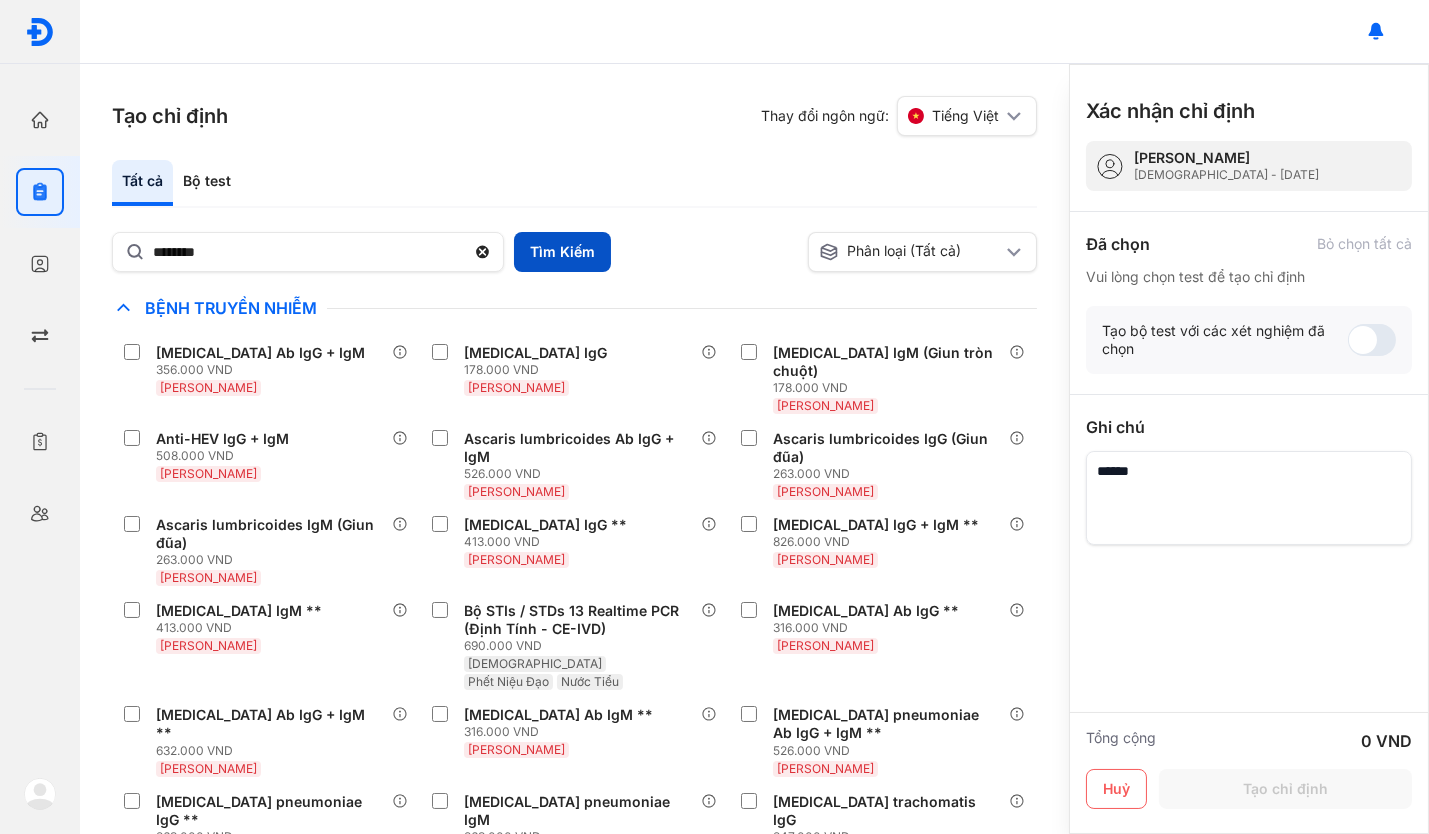 click on "Tìm Kiếm" at bounding box center (562, 252) 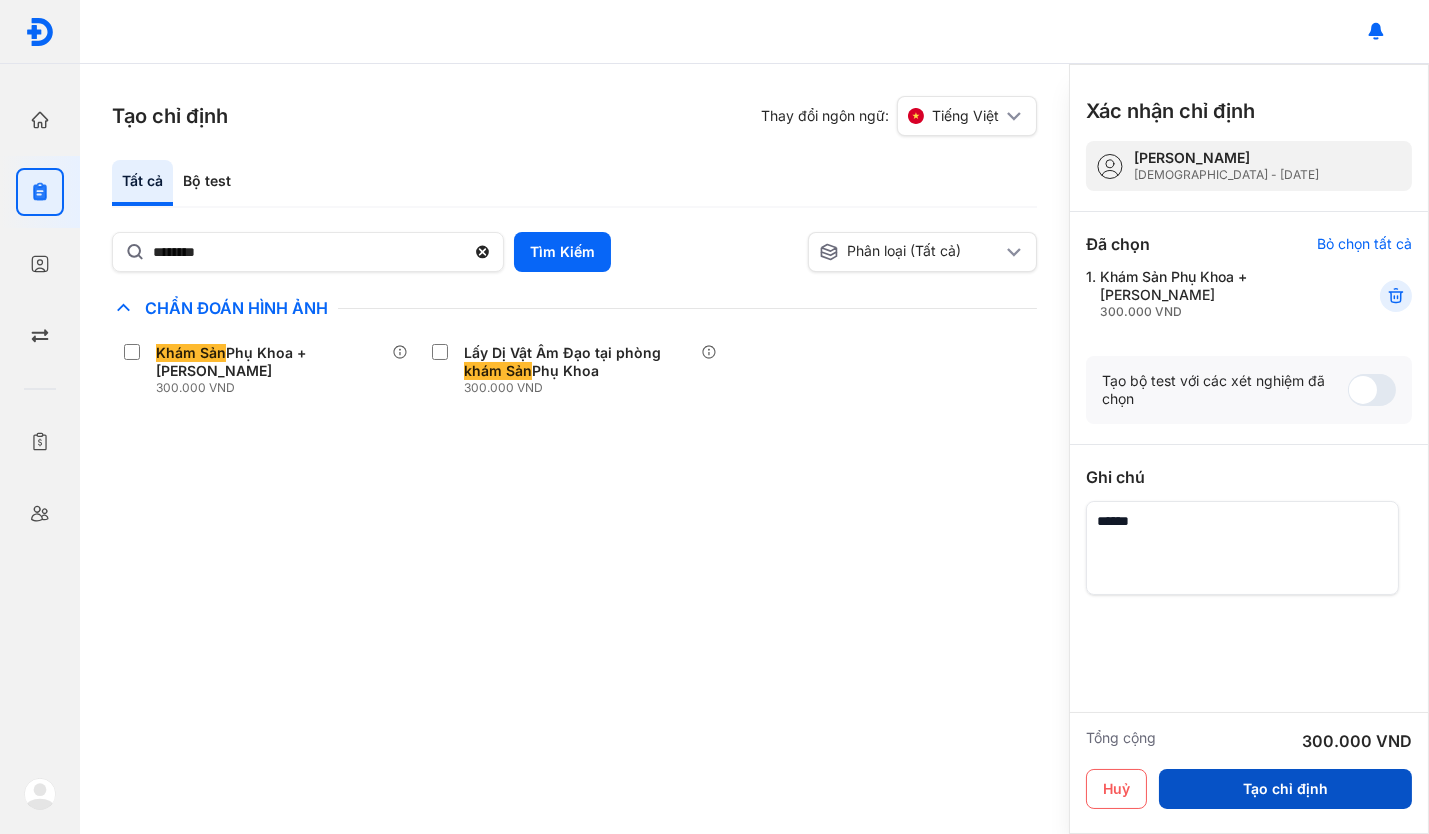 click on "Tạo chỉ định" at bounding box center [1285, 789] 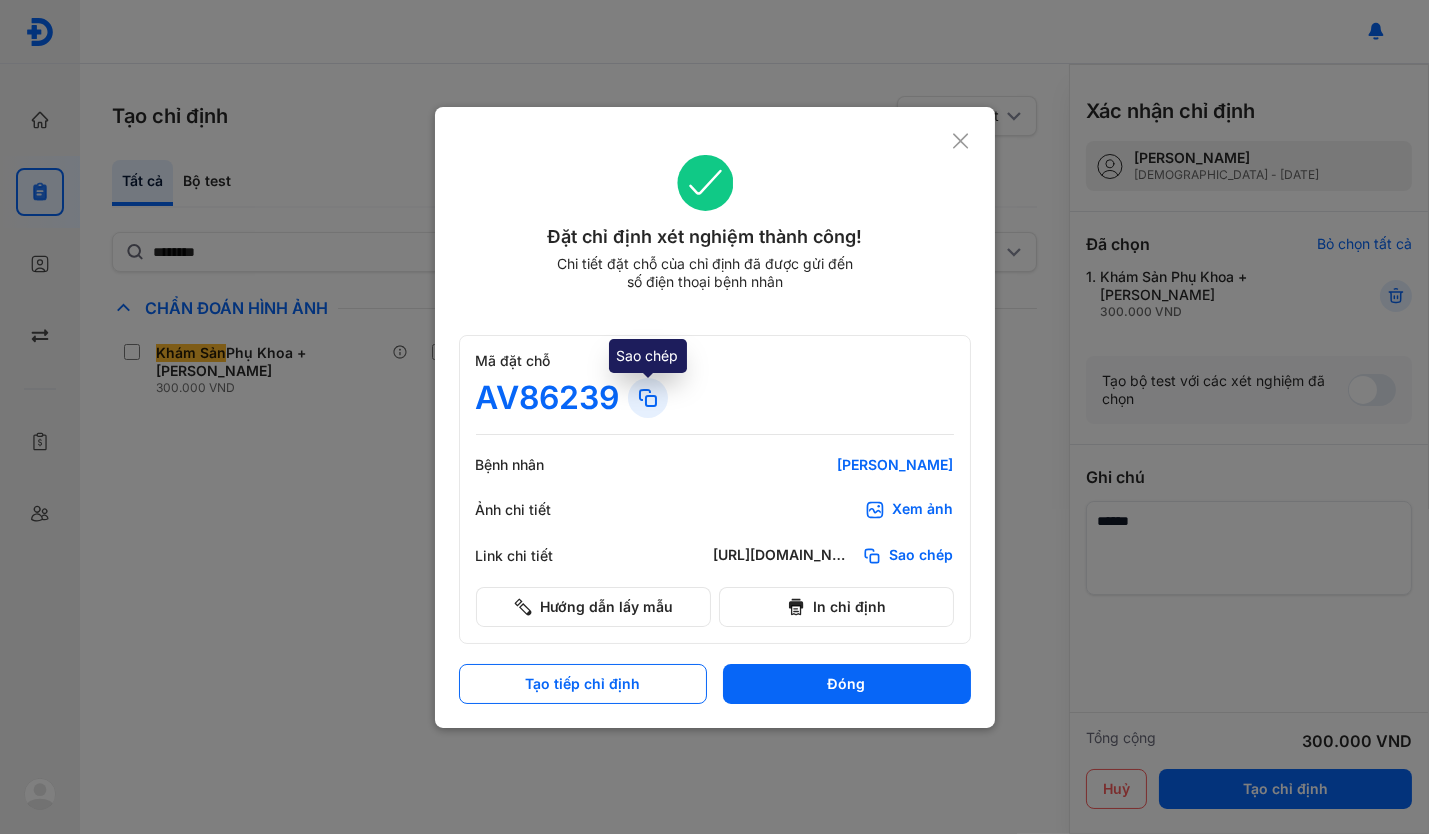 click 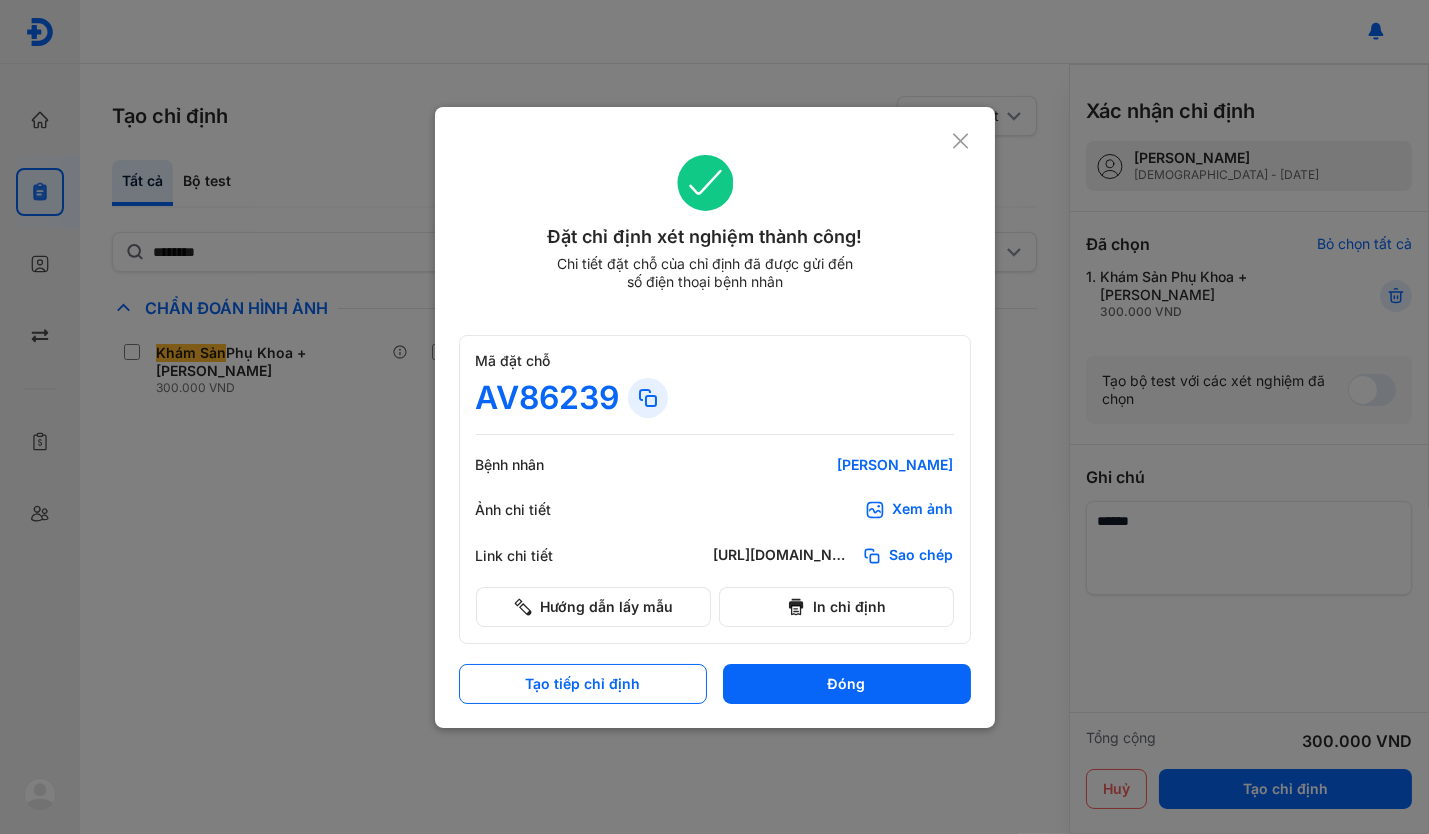 click 